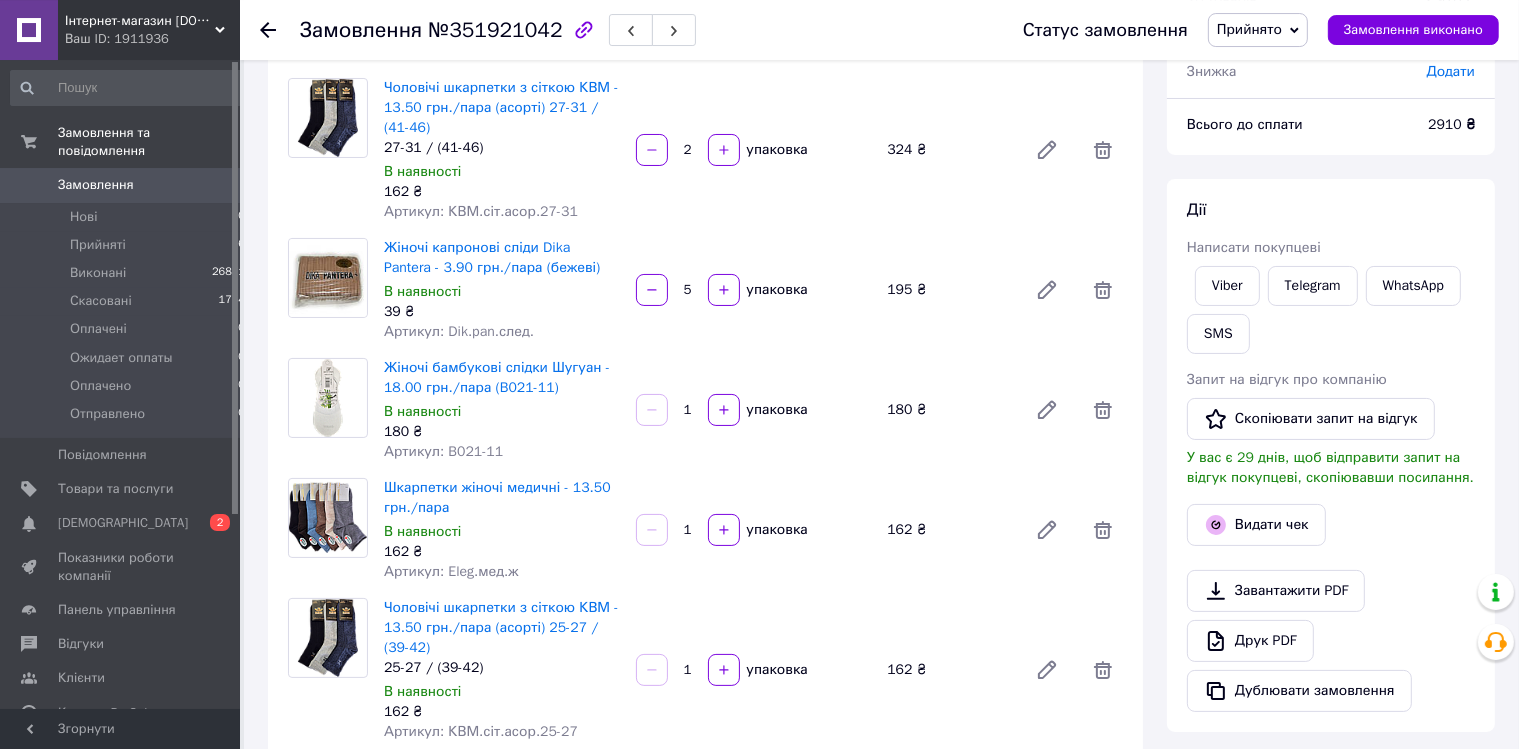 scroll, scrollTop: 316, scrollLeft: 0, axis: vertical 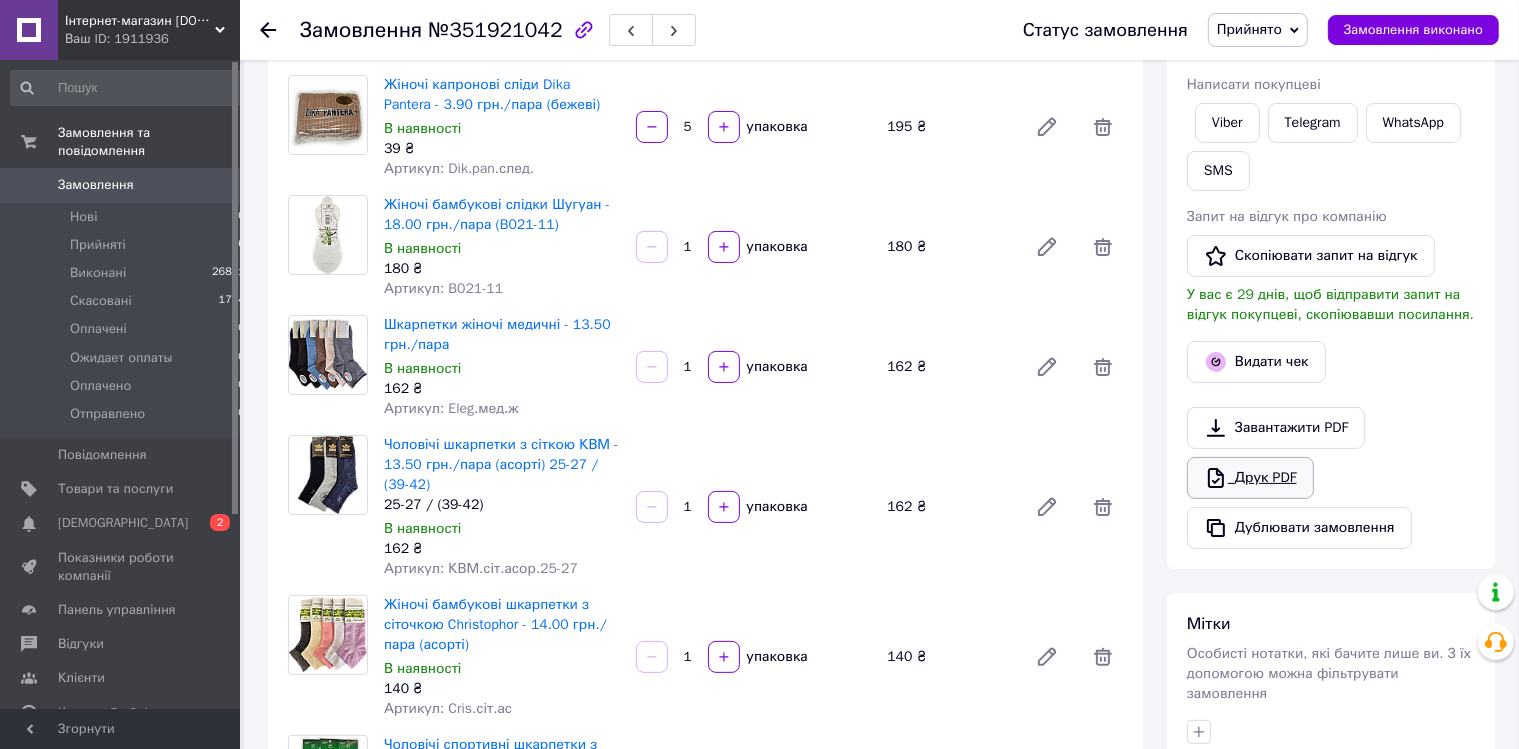 click on "Друк PDF" at bounding box center (1250, 478) 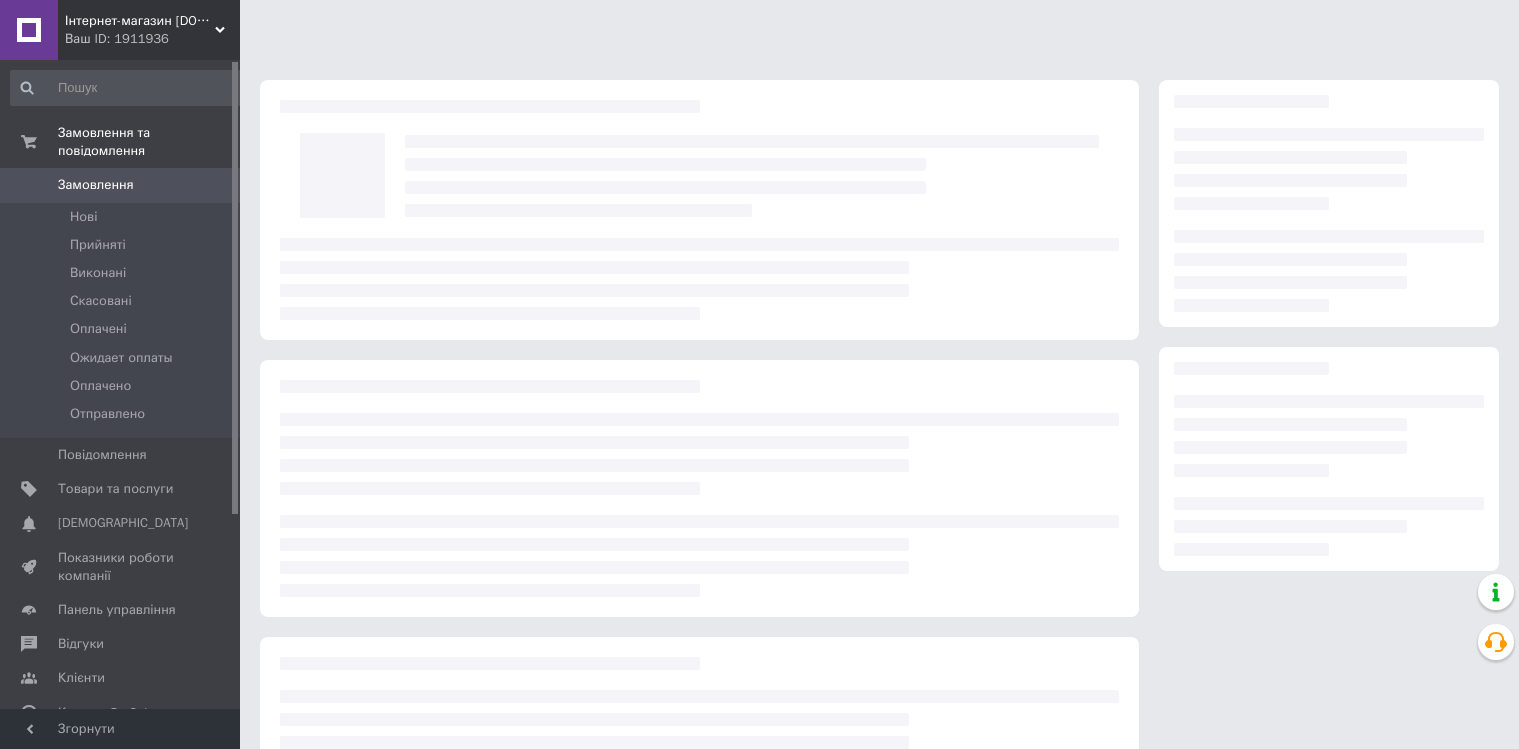 scroll, scrollTop: 0, scrollLeft: 0, axis: both 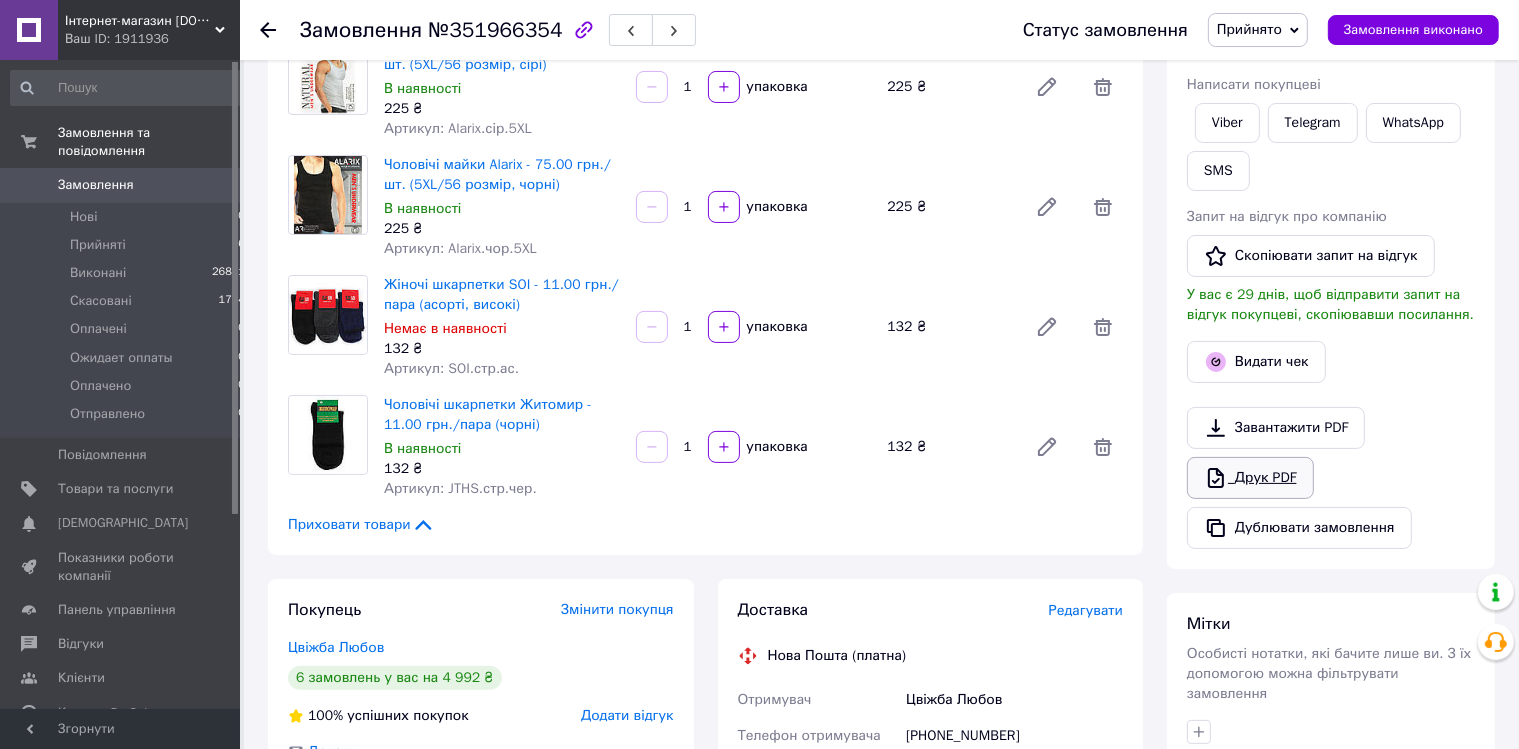 click on "Друк PDF" at bounding box center [1250, 478] 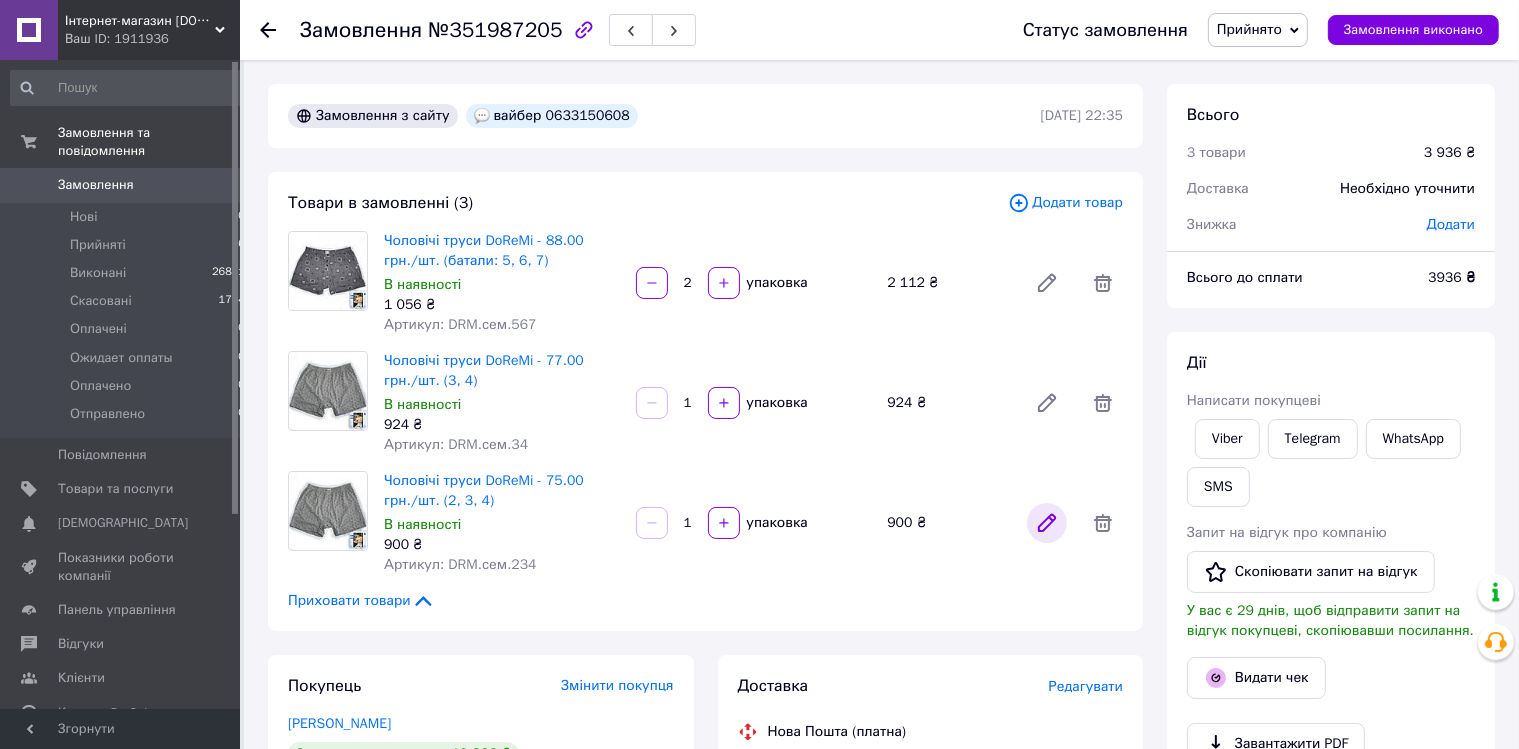scroll, scrollTop: 316, scrollLeft: 0, axis: vertical 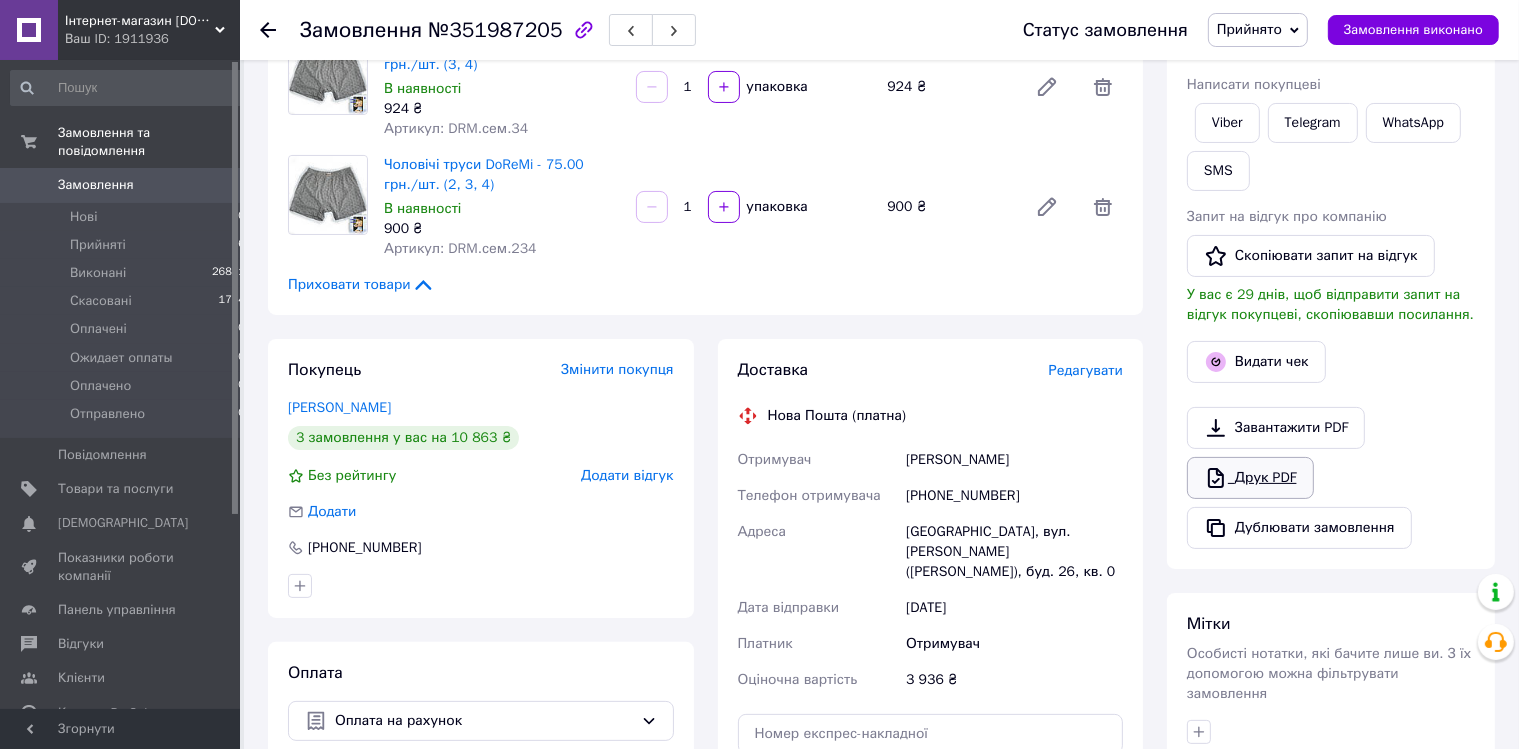 click on "Друк PDF" at bounding box center [1250, 478] 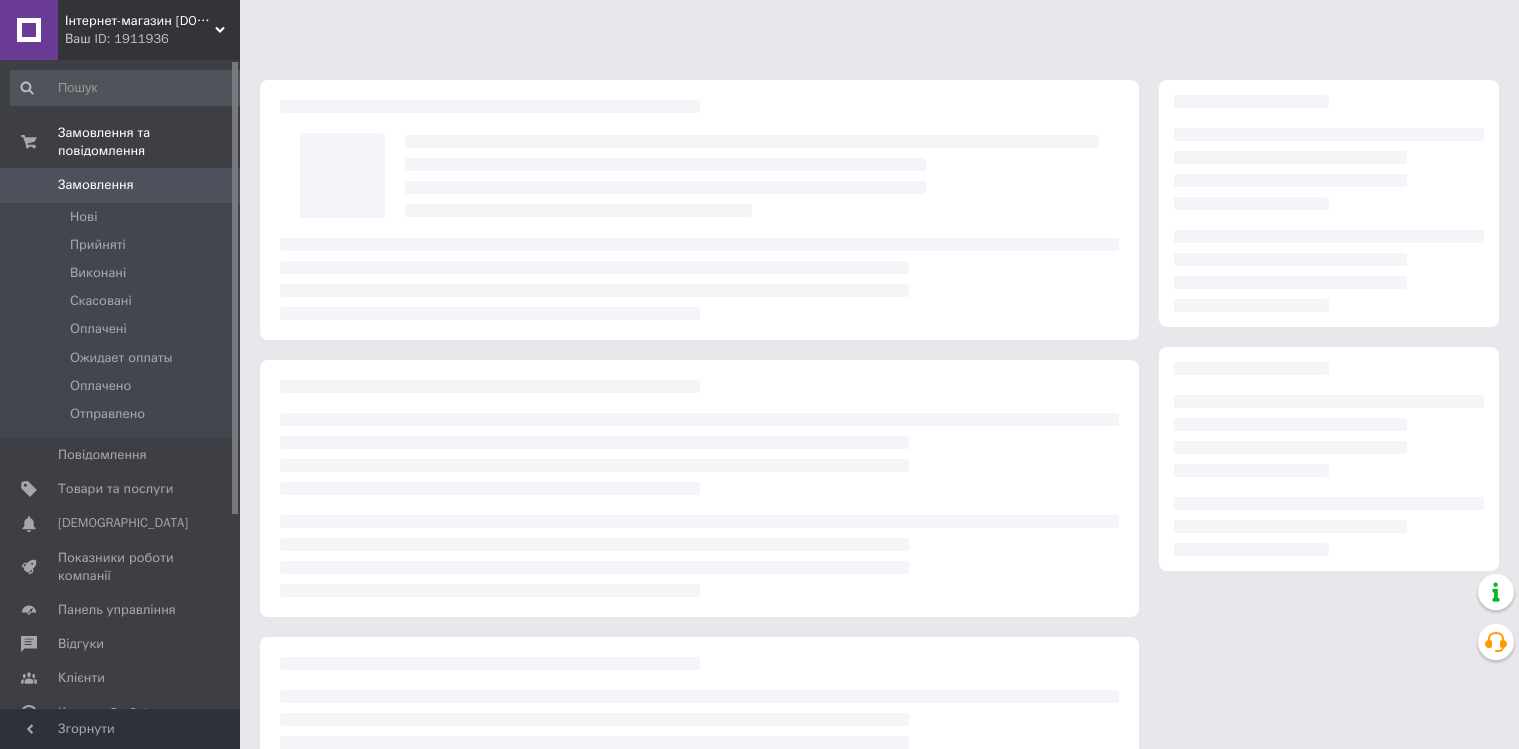 scroll, scrollTop: 0, scrollLeft: 0, axis: both 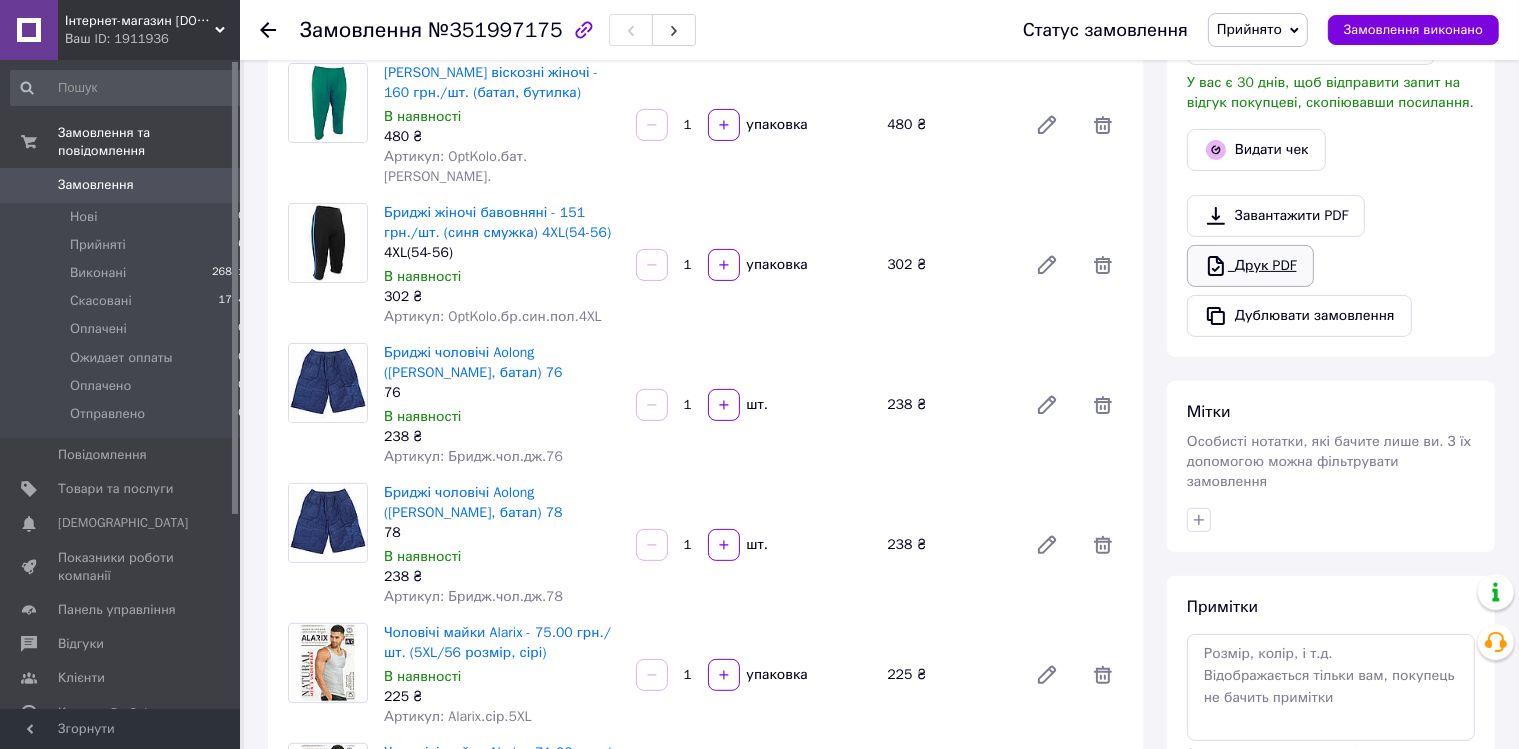 click on "Друк PDF" at bounding box center [1250, 266] 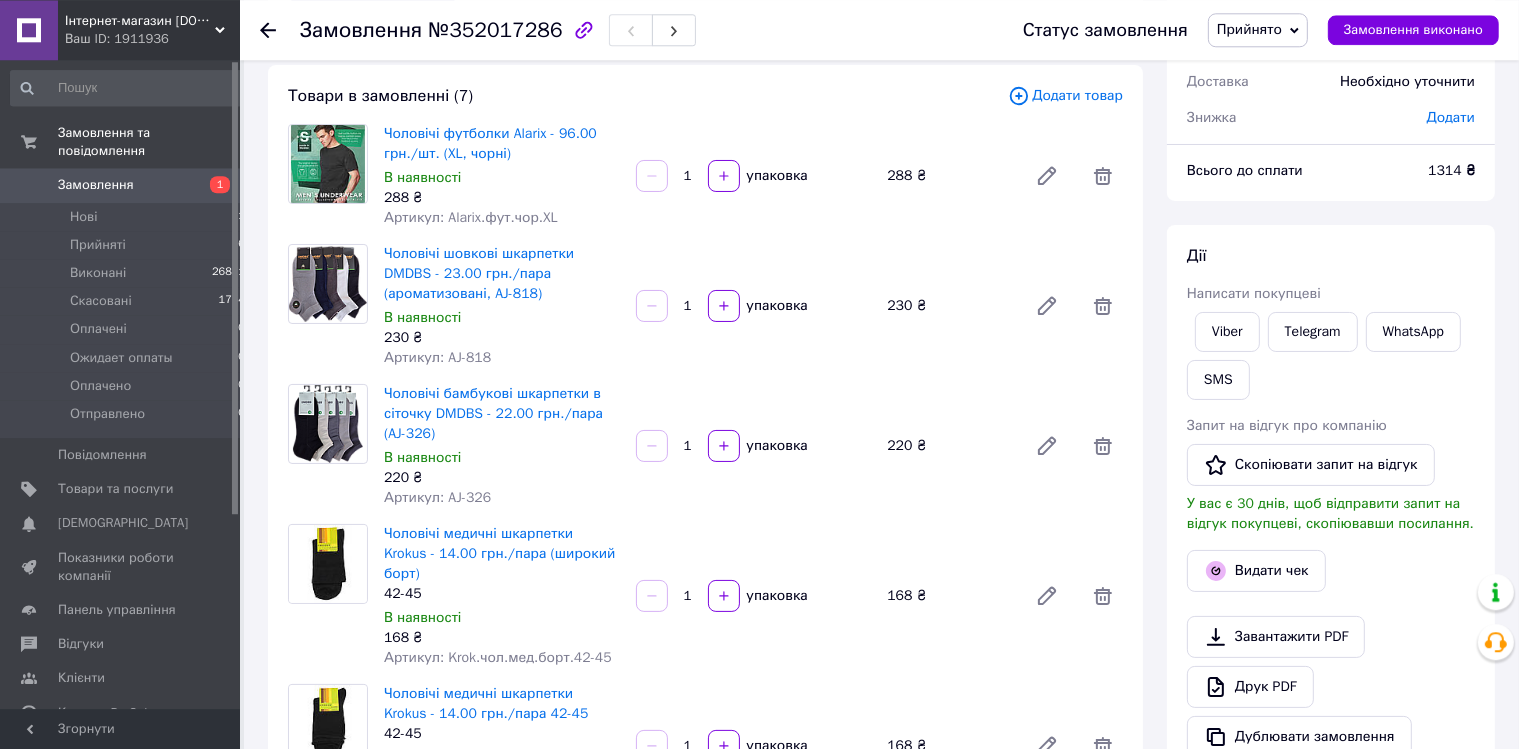 scroll, scrollTop: 211, scrollLeft: 0, axis: vertical 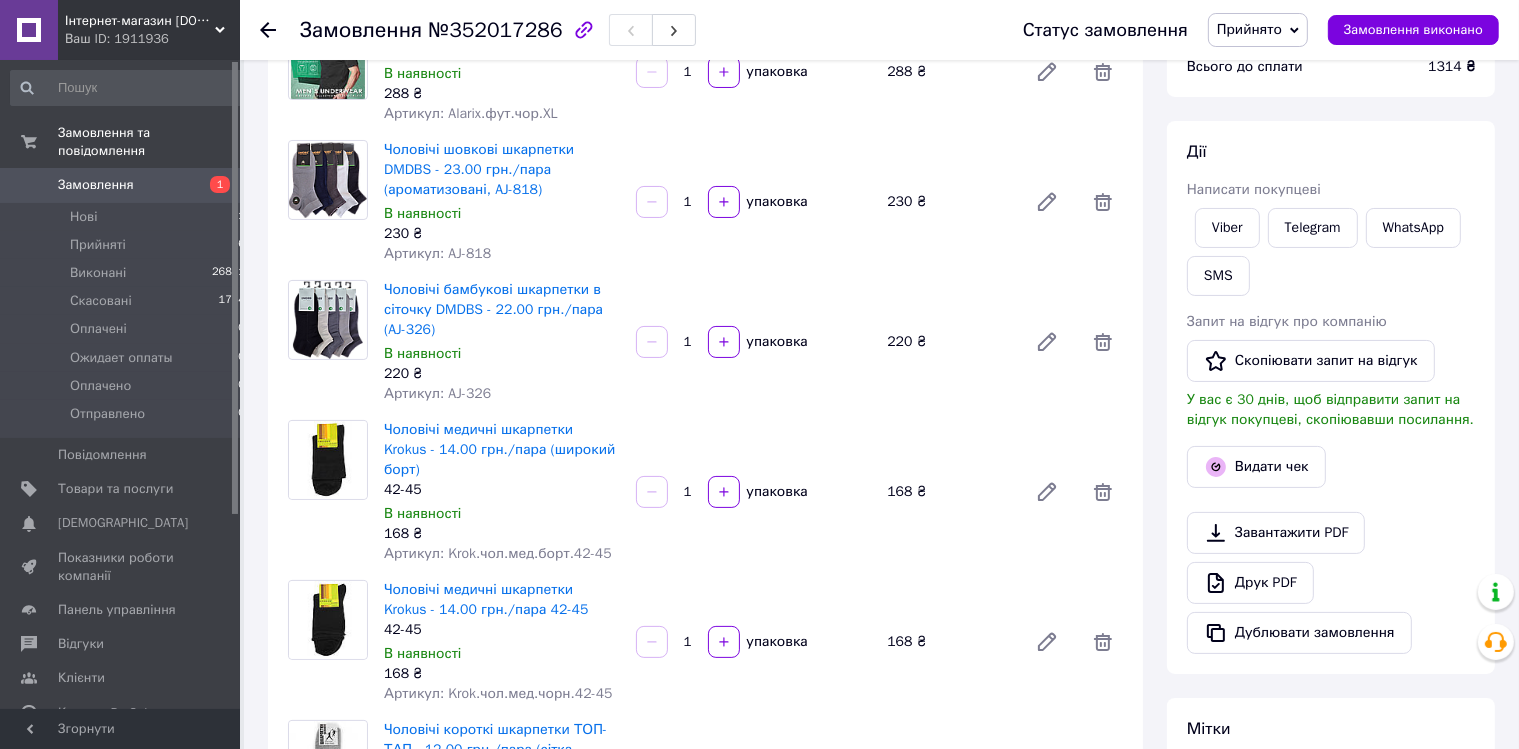 click on "Завантажити PDF   Друк PDF   Дублювати замовлення" at bounding box center (1331, 583) 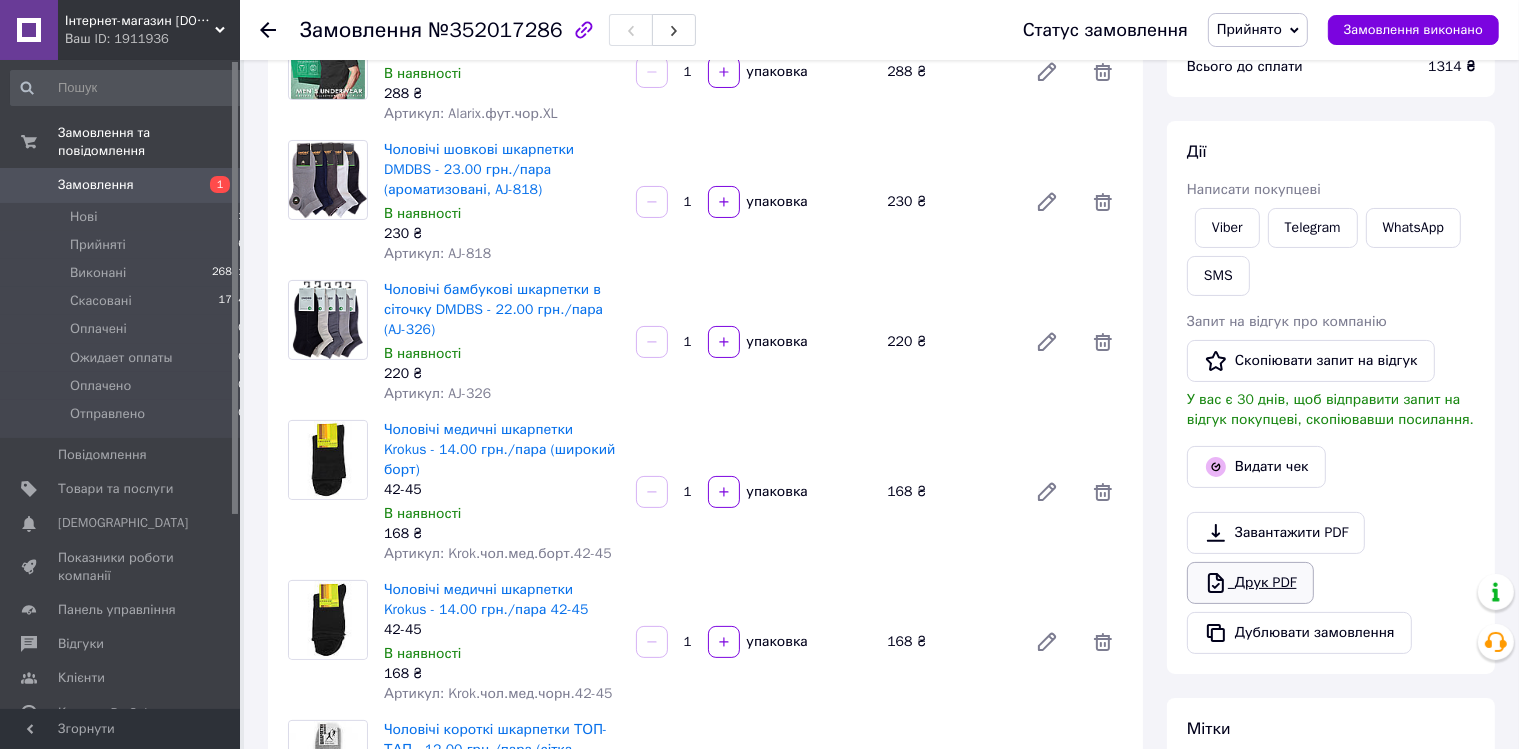 click on "Друк PDF" at bounding box center (1250, 583) 